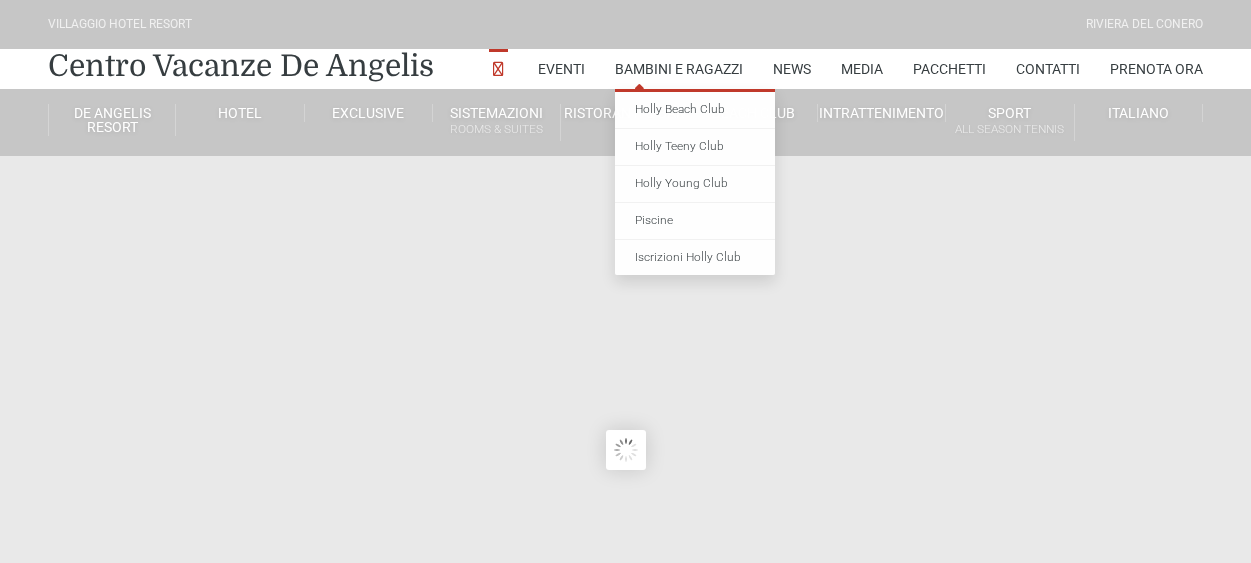 scroll, scrollTop: 0, scrollLeft: 0, axis: both 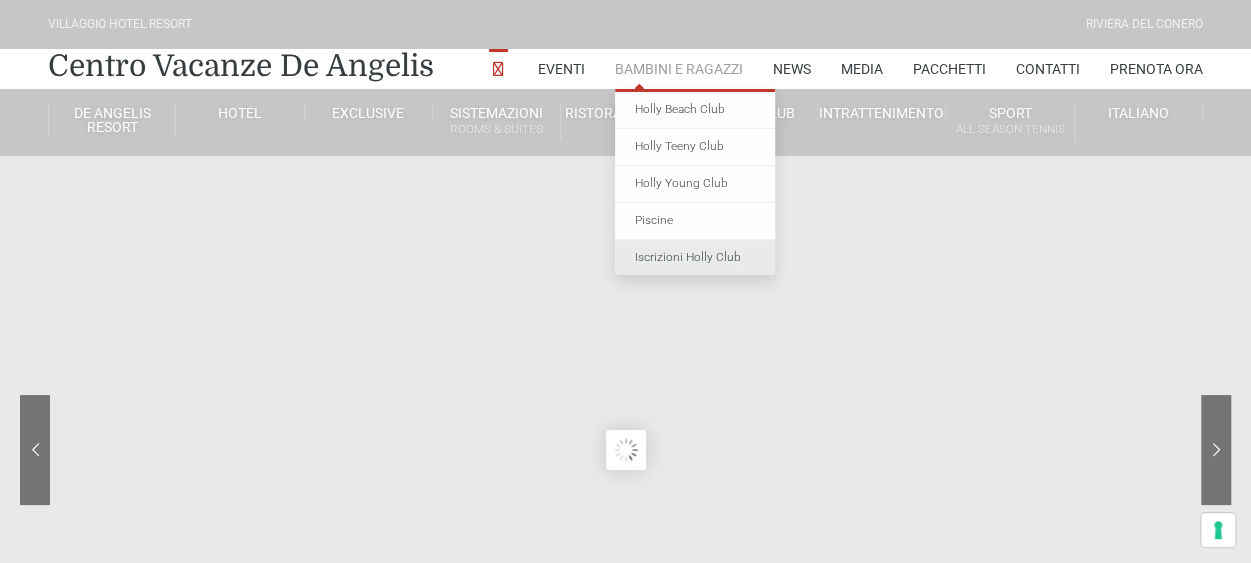 click on "Iscrizioni Holly Club" at bounding box center [695, 258] 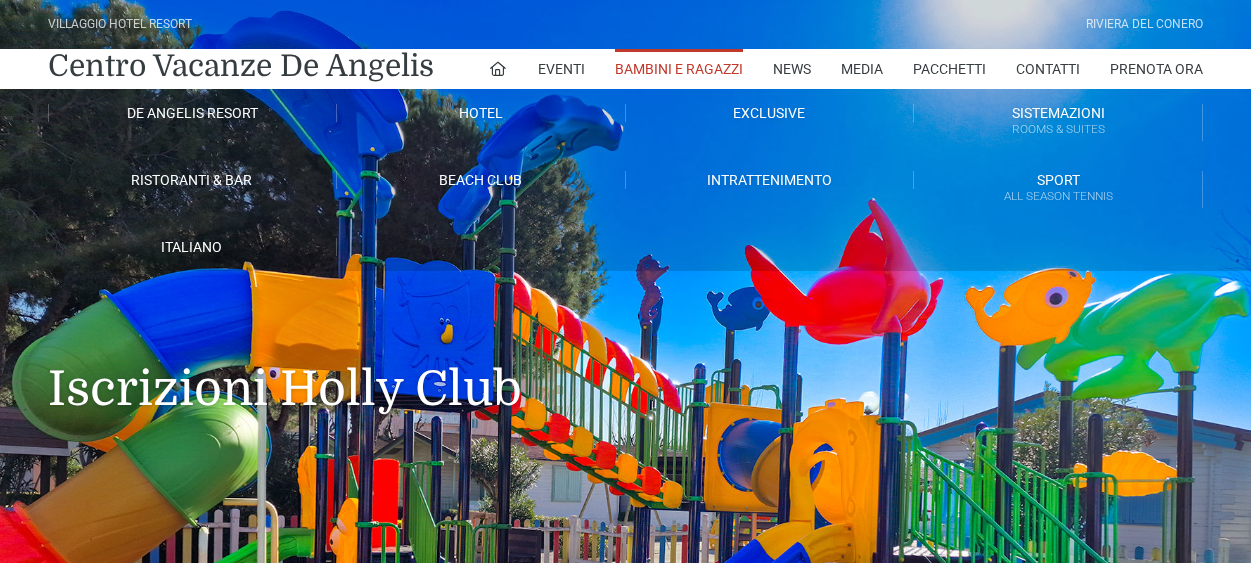scroll, scrollTop: 0, scrollLeft: 0, axis: both 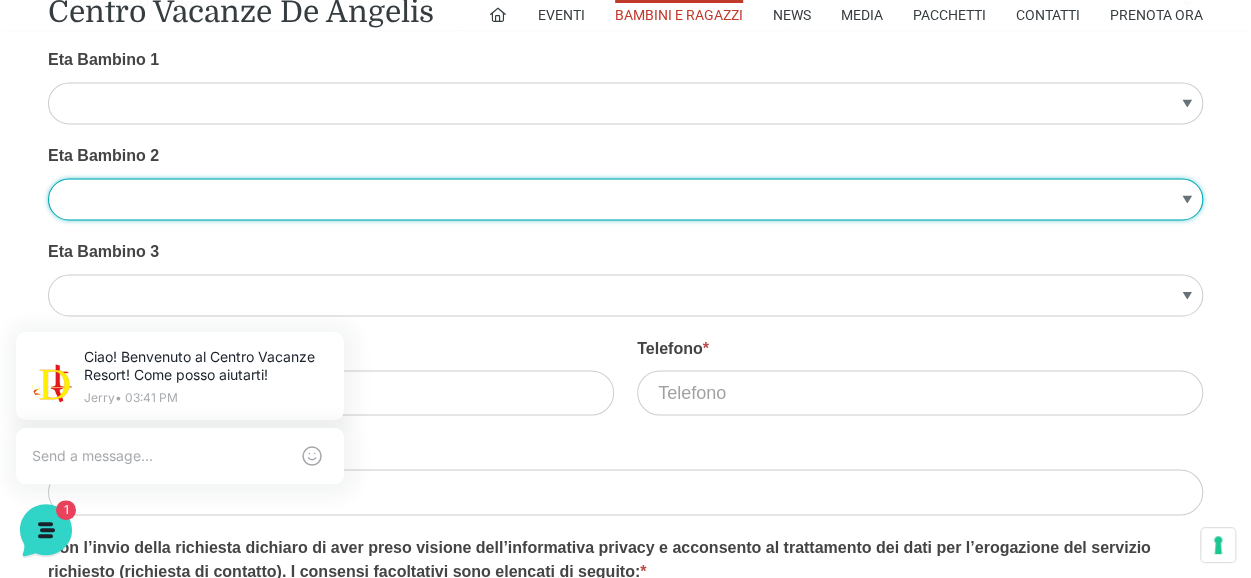 click on "1 2 3 4 5 6 7 8 9 10" at bounding box center [625, 199] 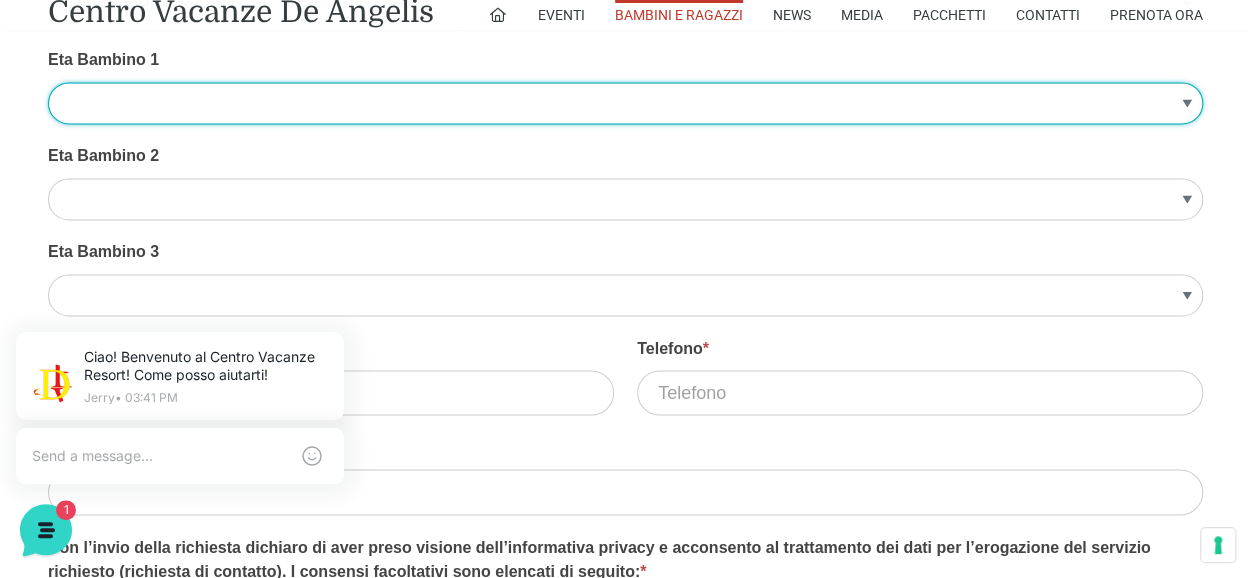click on "1 2 3 4 5 6 7 8 9 10" at bounding box center [625, 103] 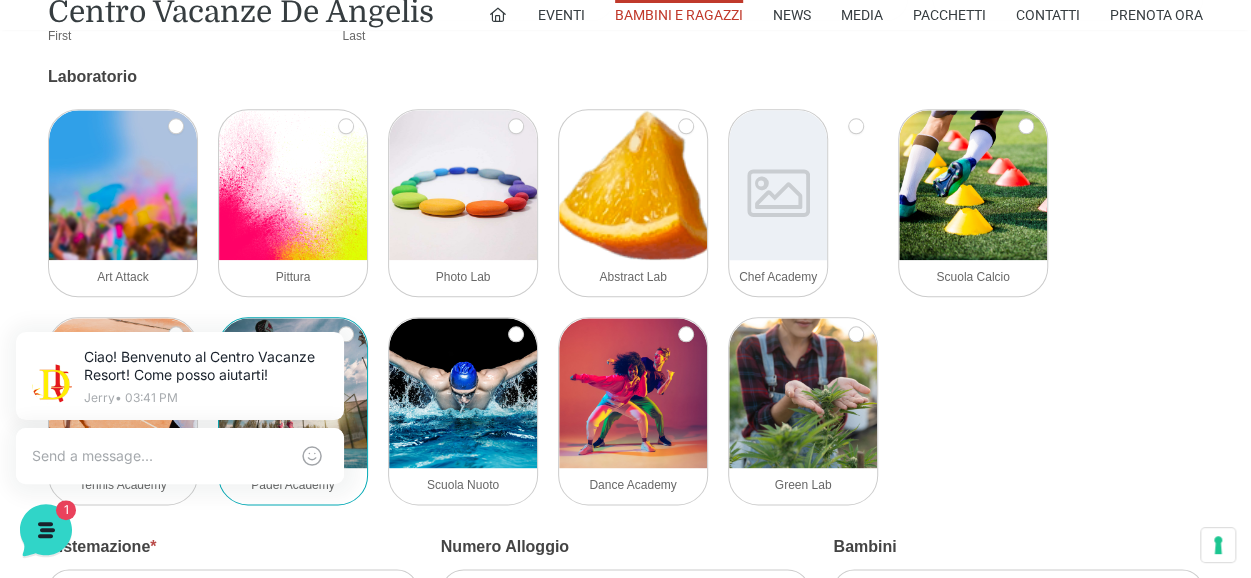 scroll, scrollTop: 968, scrollLeft: 0, axis: vertical 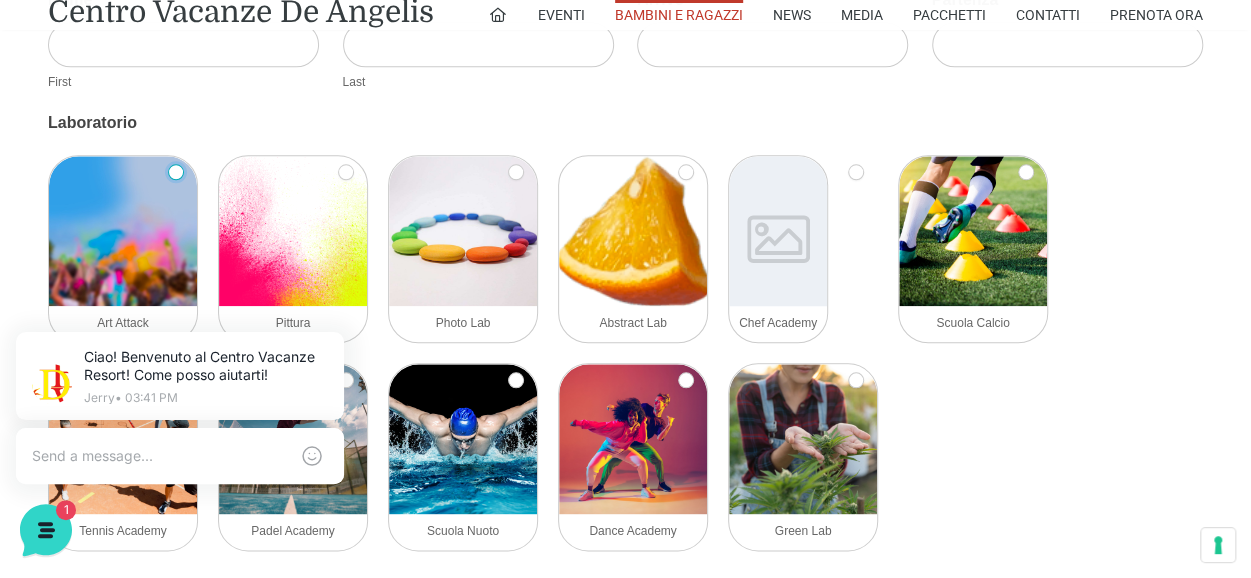 click on "Art Attack" at bounding box center (176, 172) 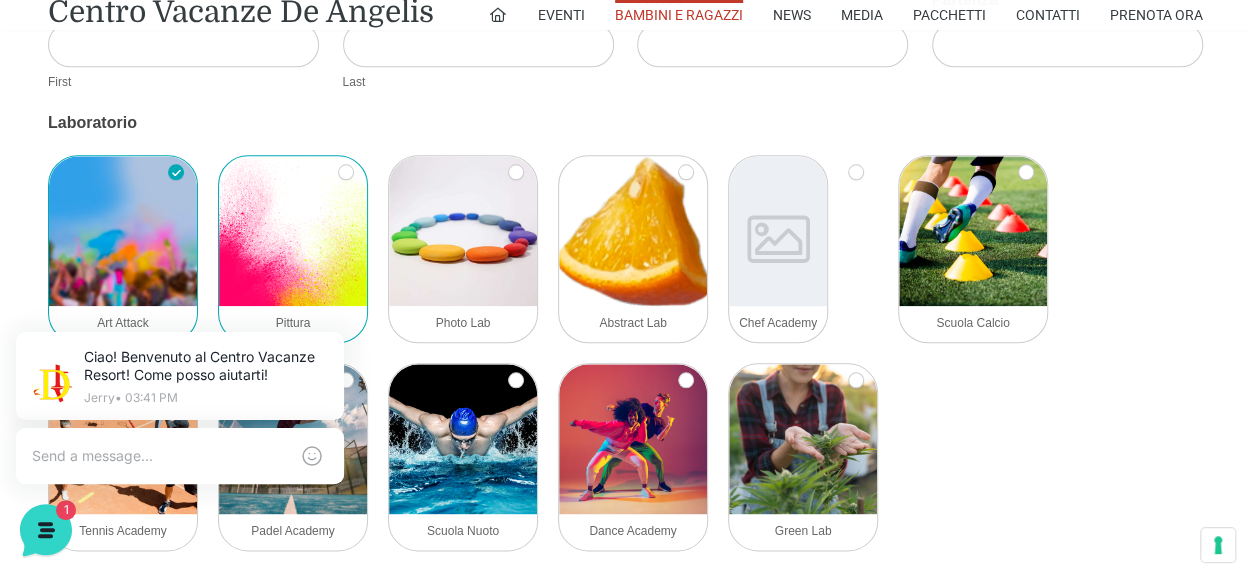 click at bounding box center (293, 231) 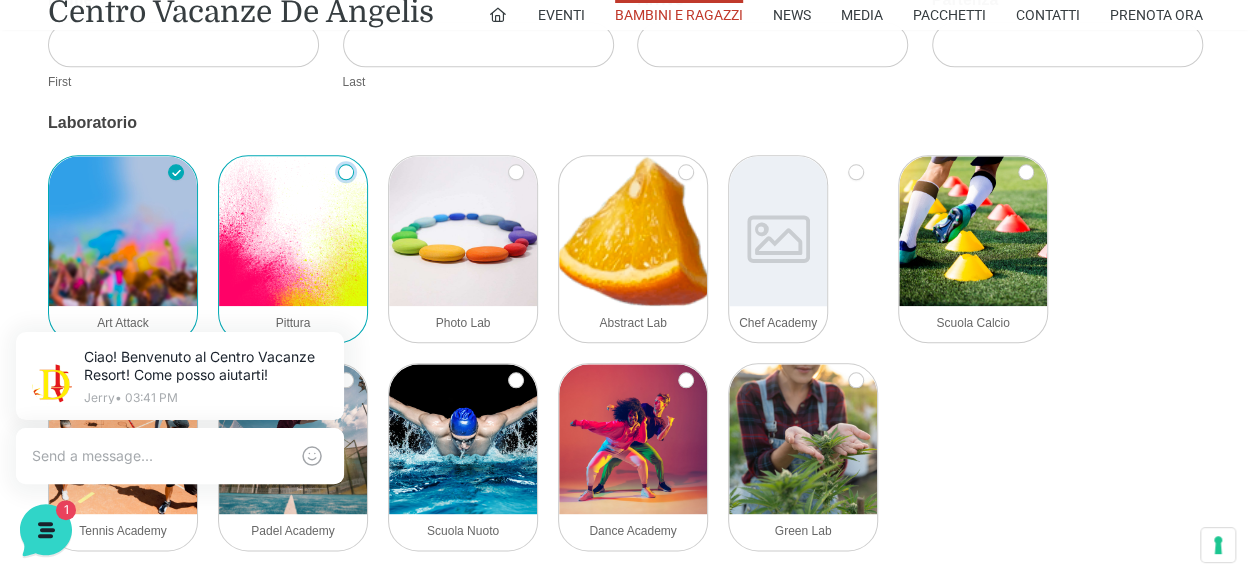 click on "Pittura" at bounding box center [346, 172] 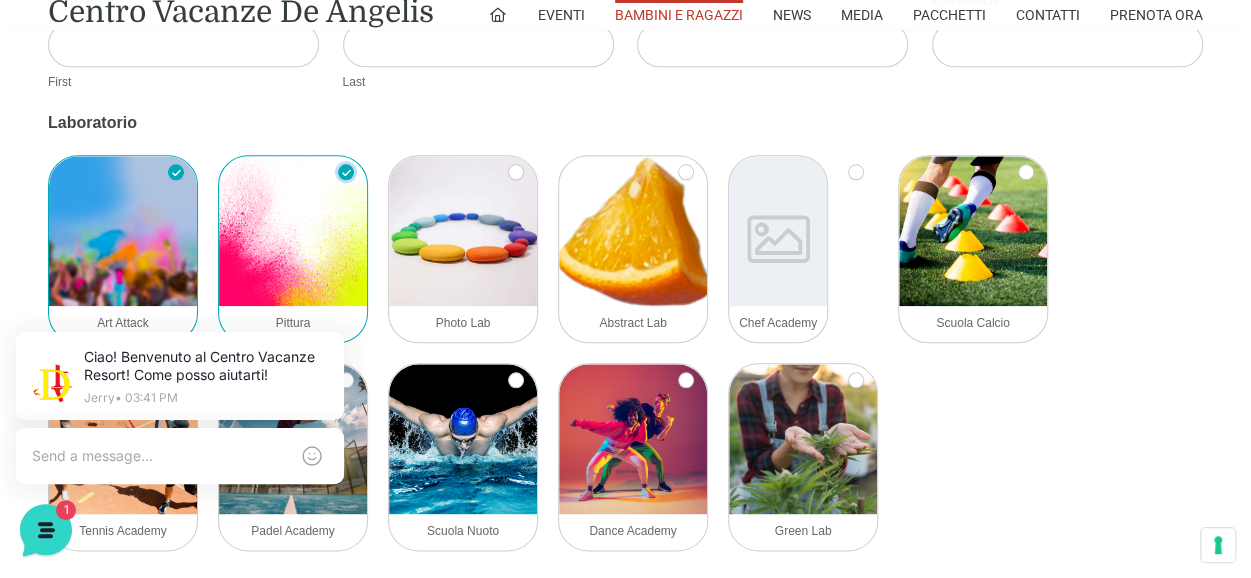 click on "Pittura" at bounding box center [346, 172] 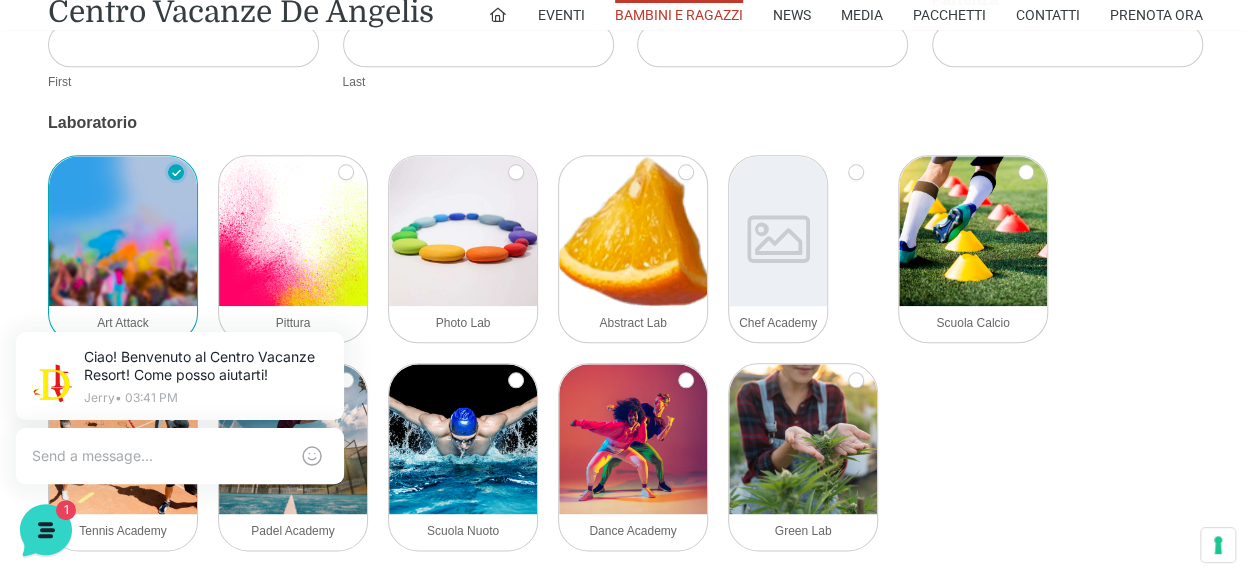 click on "Art Attack" at bounding box center (176, 172) 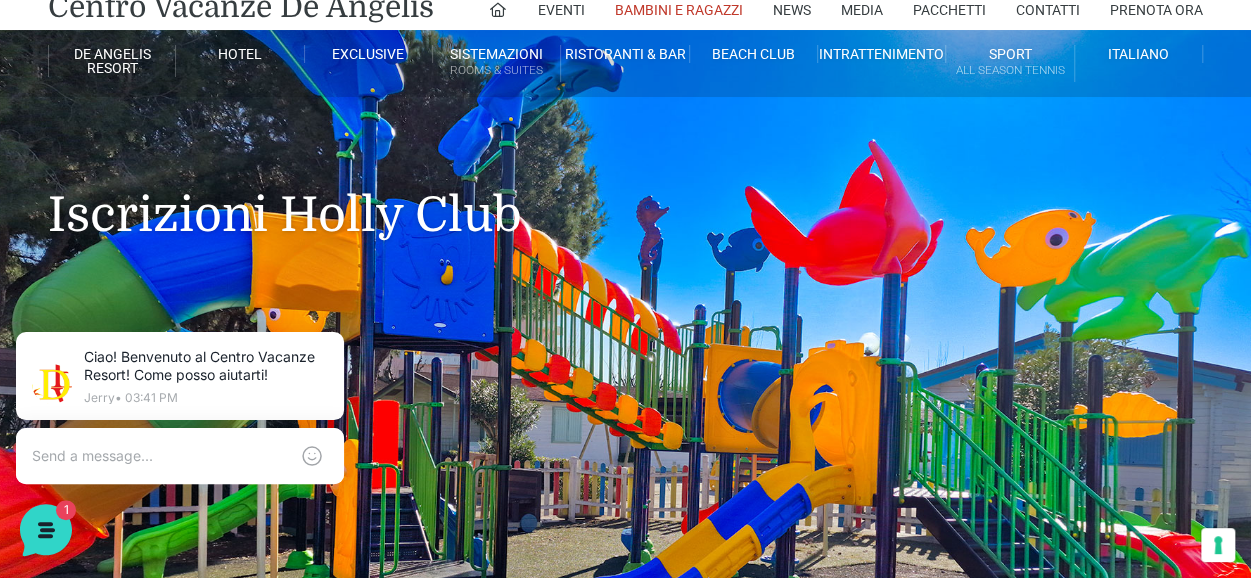 scroll, scrollTop: 0, scrollLeft: 0, axis: both 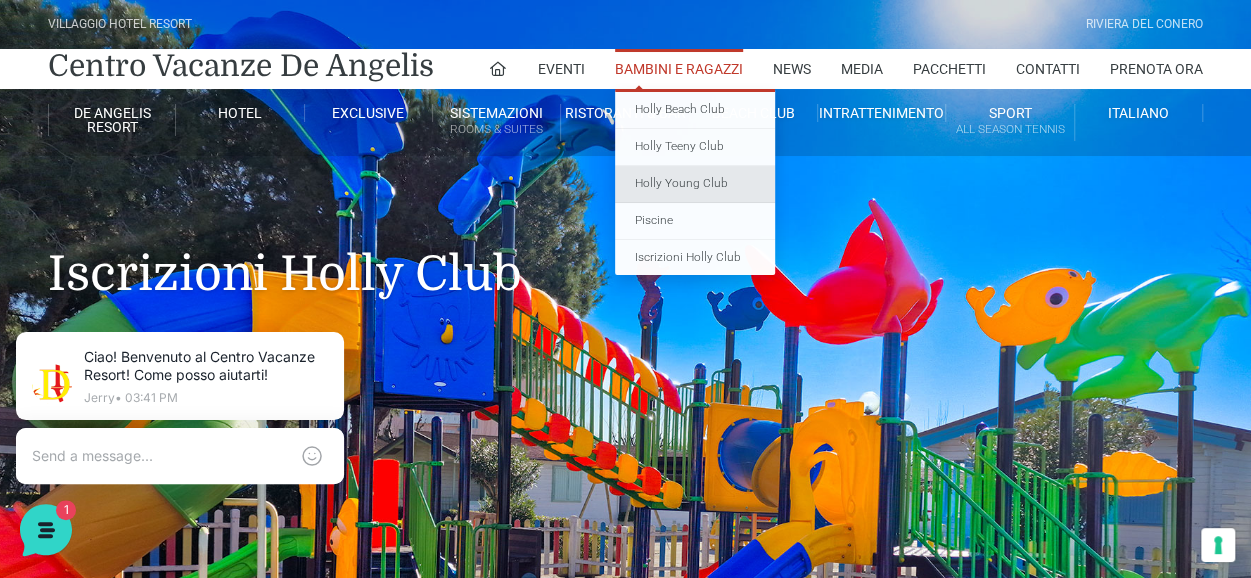 click on "Holly Young Club" at bounding box center (695, 184) 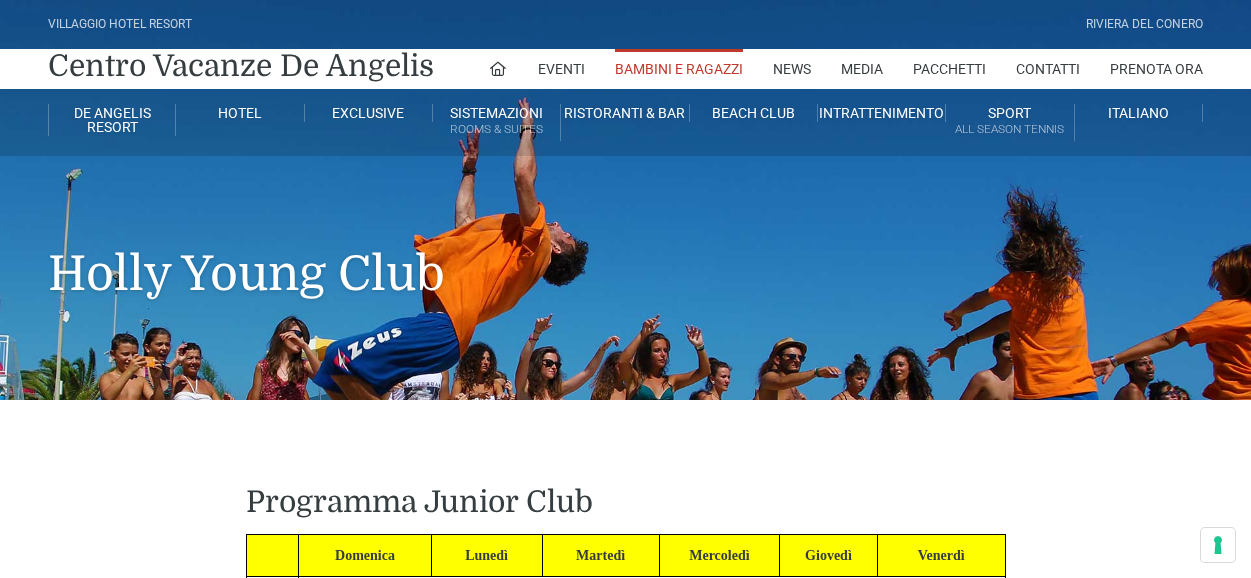 scroll, scrollTop: 25, scrollLeft: 0, axis: vertical 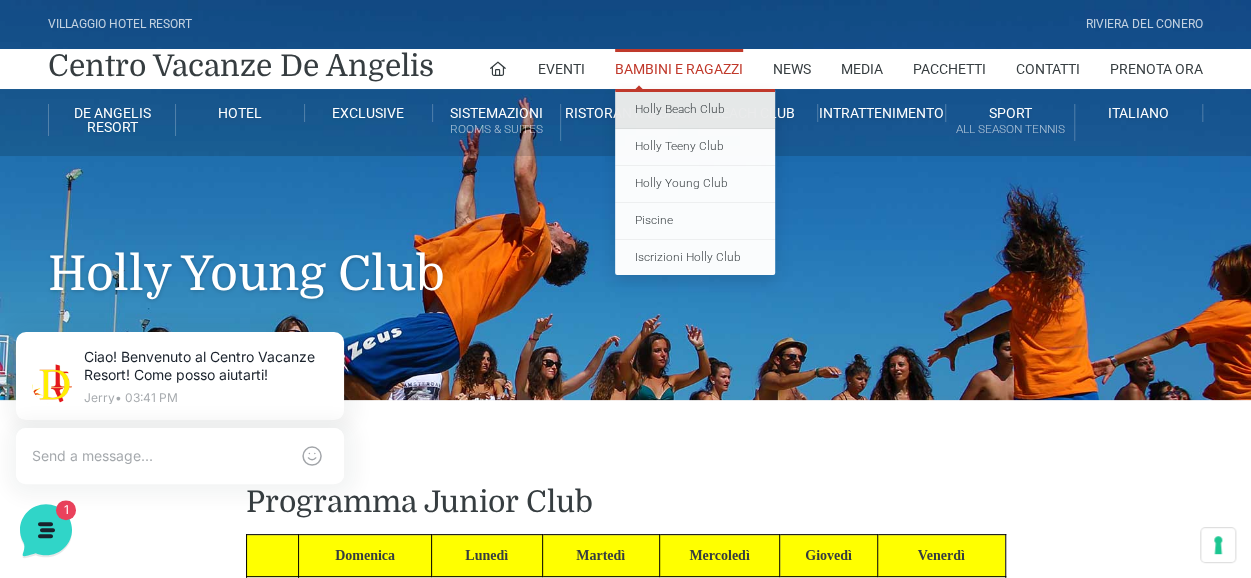 click on "Holly Beach Club" at bounding box center (695, 110) 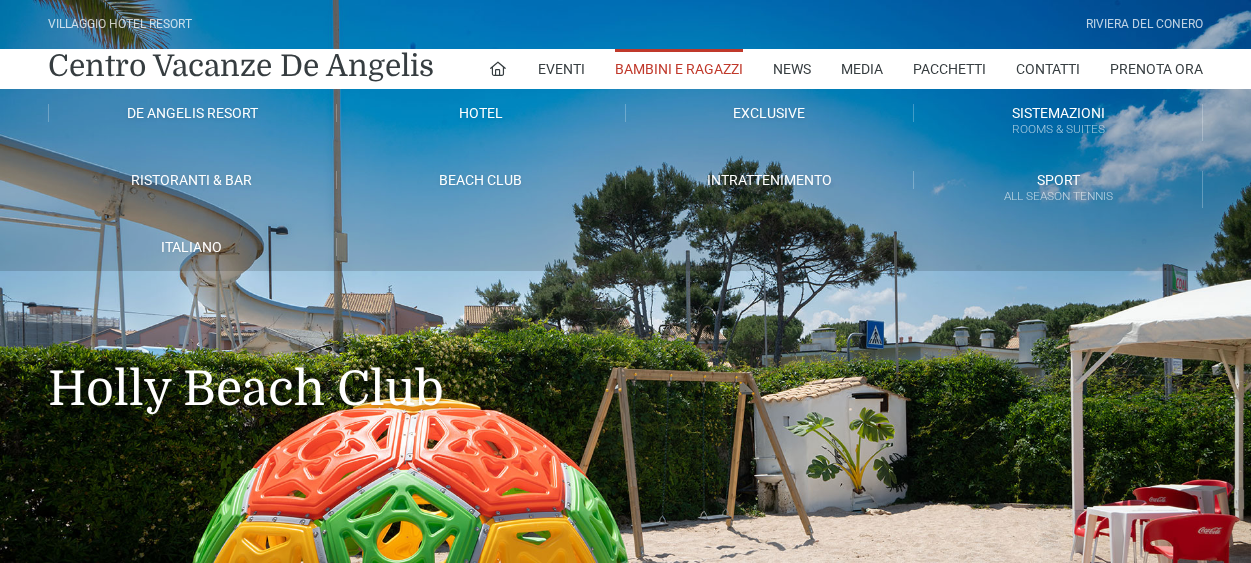scroll, scrollTop: 0, scrollLeft: 0, axis: both 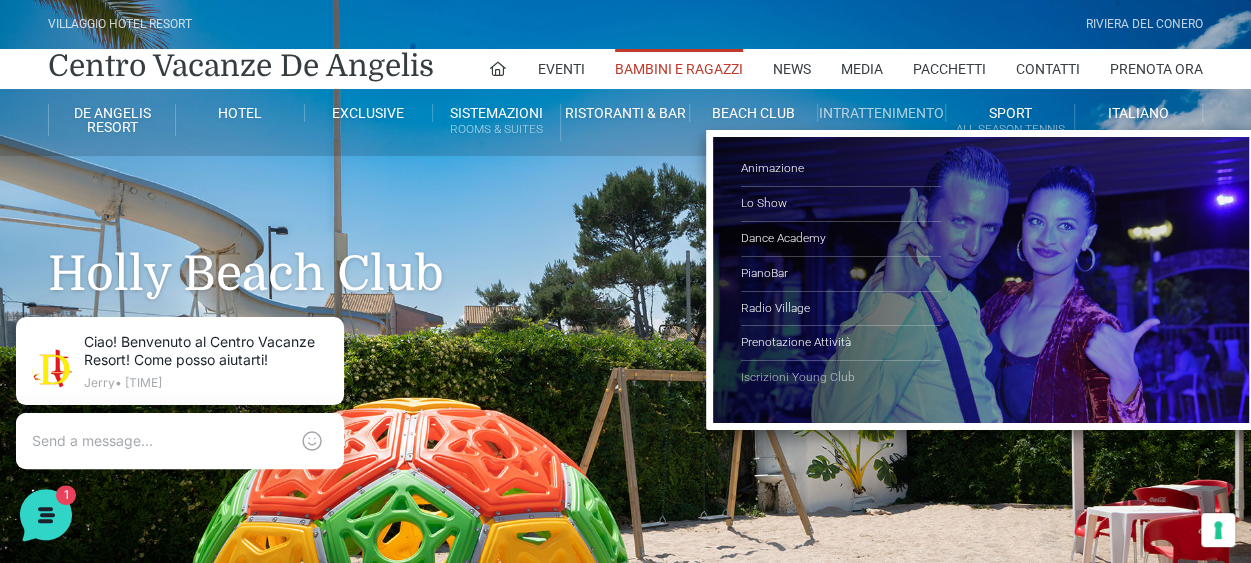 click on "Iscrizioni Young Club" at bounding box center [841, 378] 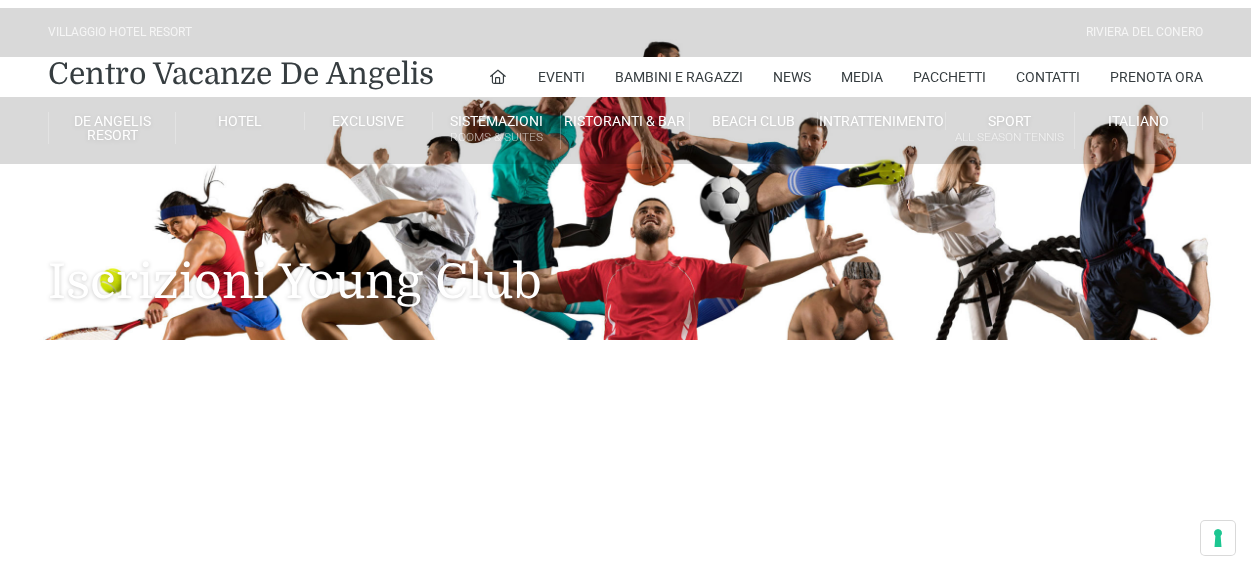scroll, scrollTop: 0, scrollLeft: 0, axis: both 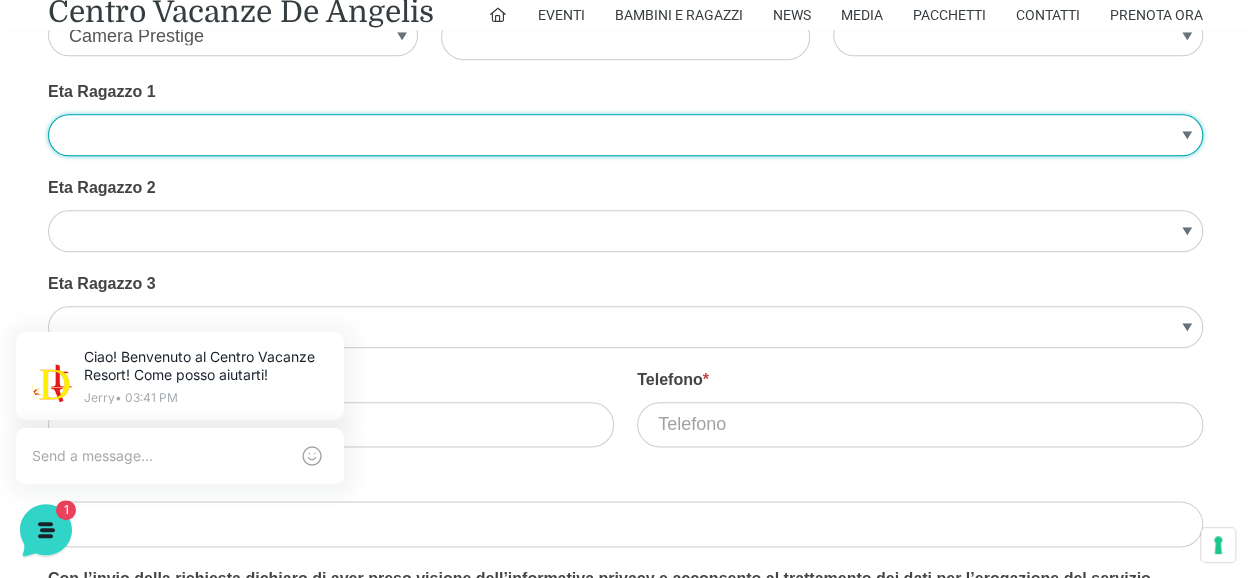 click on "13 14 15 16 17 18 19 20 21 22" at bounding box center [625, 135] 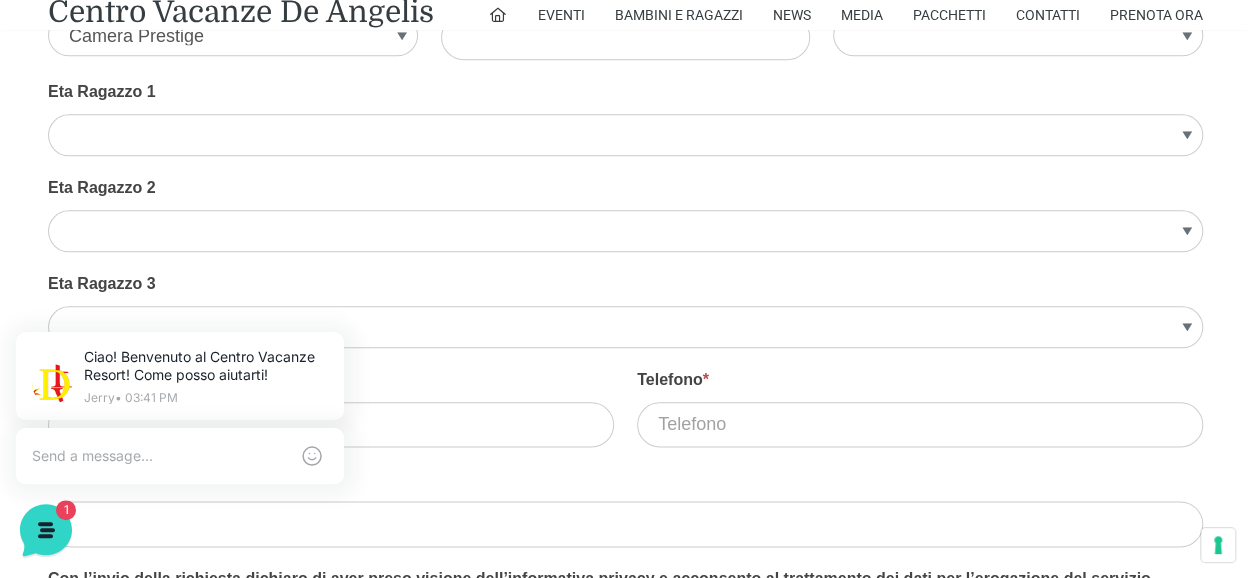 click on "Eta Ragazzo 1" at bounding box center (625, 97) 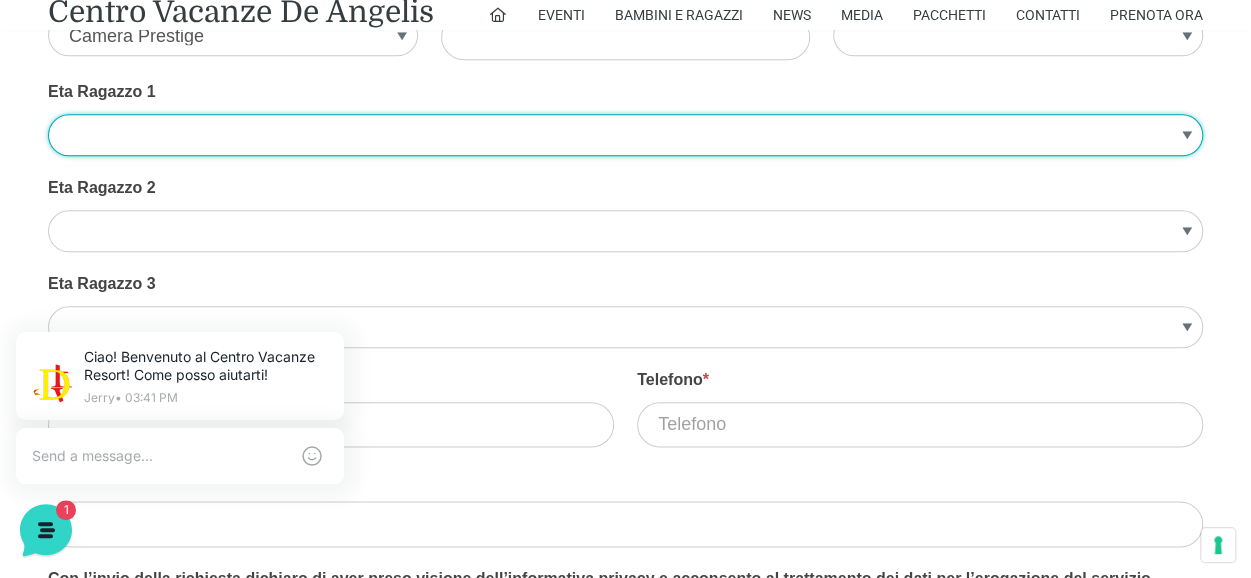 click on "13 14 15 16 17 18 19 20 21 22" at bounding box center (625, 135) 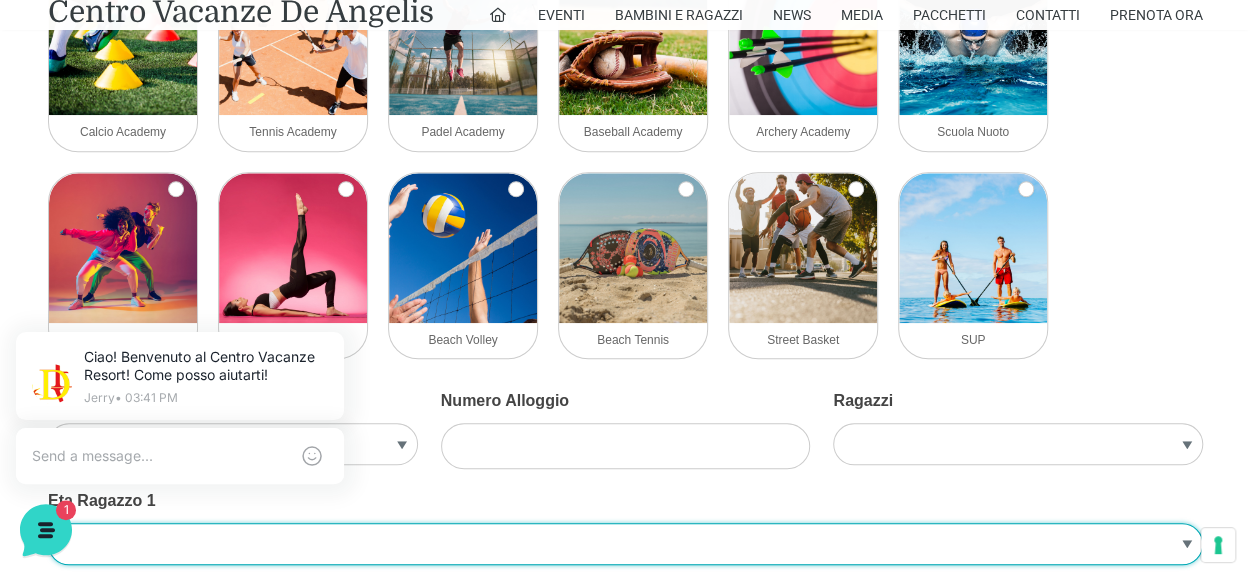 scroll, scrollTop: 700, scrollLeft: 0, axis: vertical 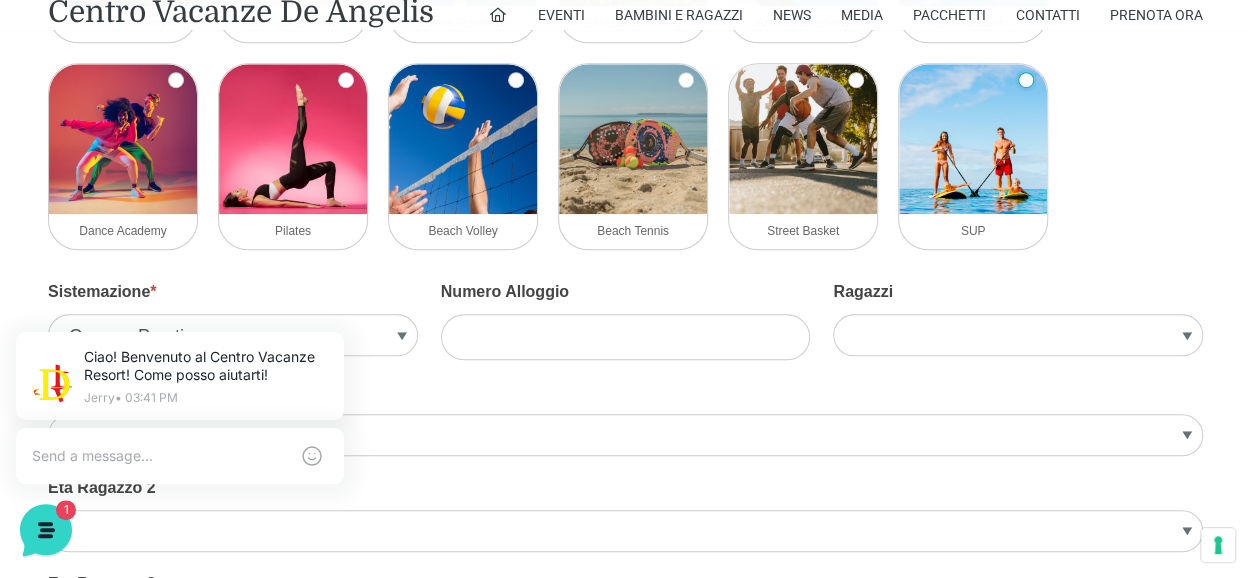 click on "SUP" at bounding box center [1026, 80] 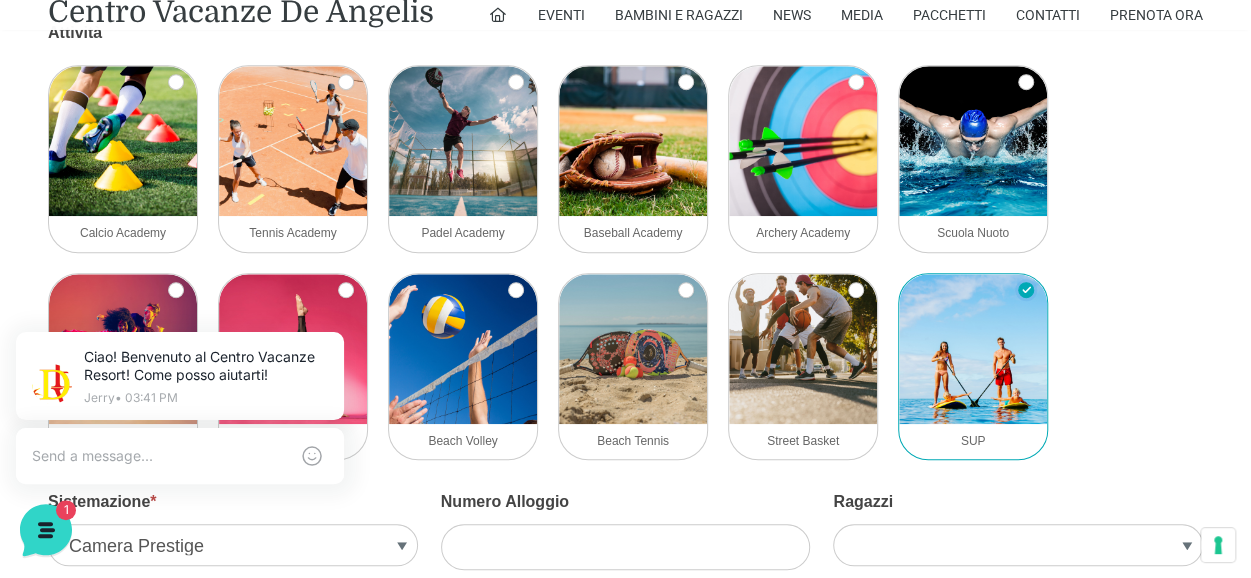 scroll, scrollTop: 400, scrollLeft: 0, axis: vertical 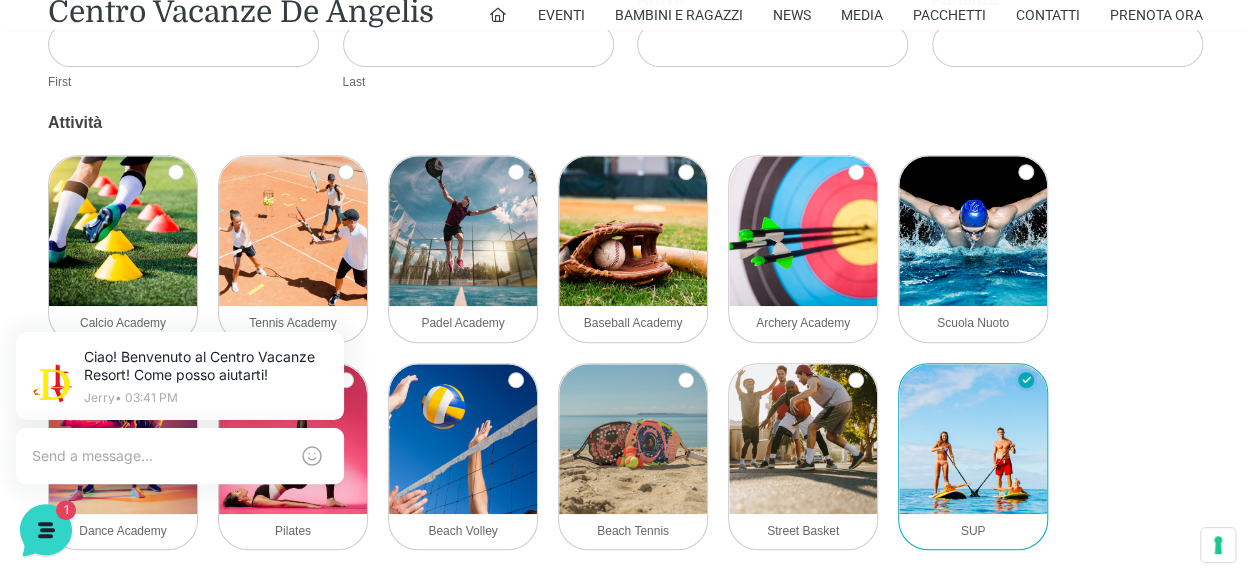 click on "SUP" at bounding box center (1026, 380) 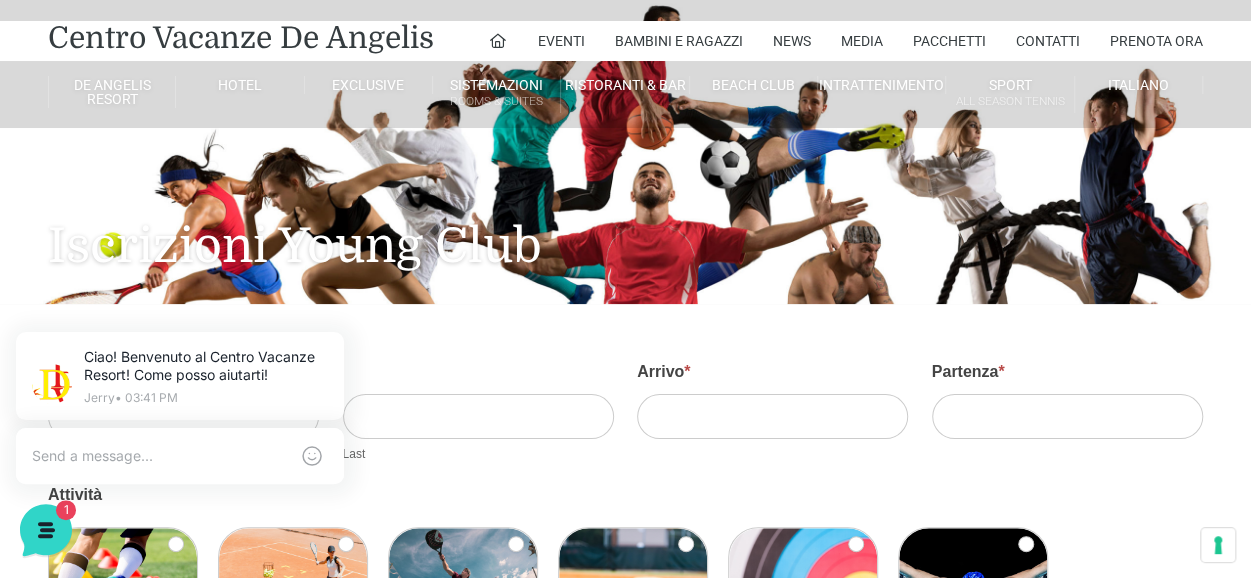 scroll, scrollTop: 0, scrollLeft: 0, axis: both 